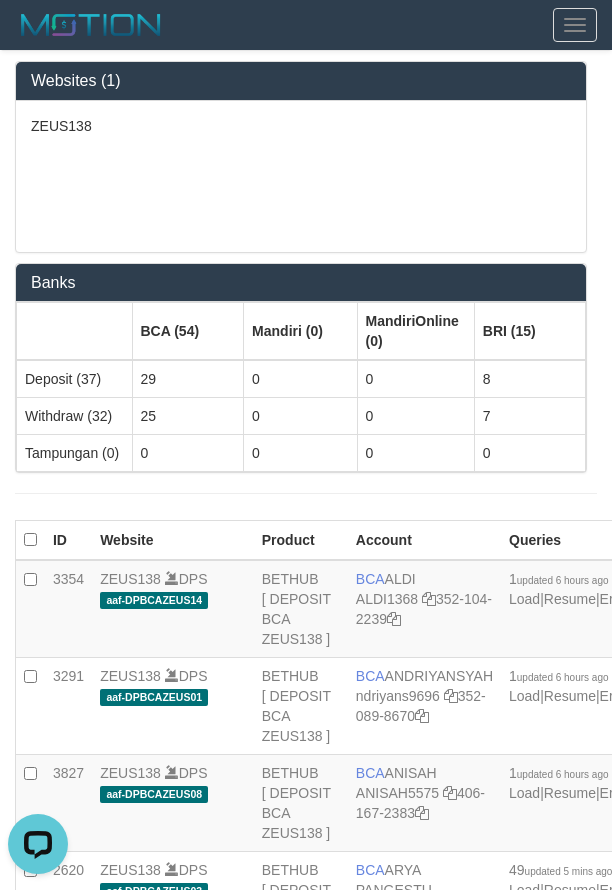 scroll, scrollTop: 3892, scrollLeft: 0, axis: vertical 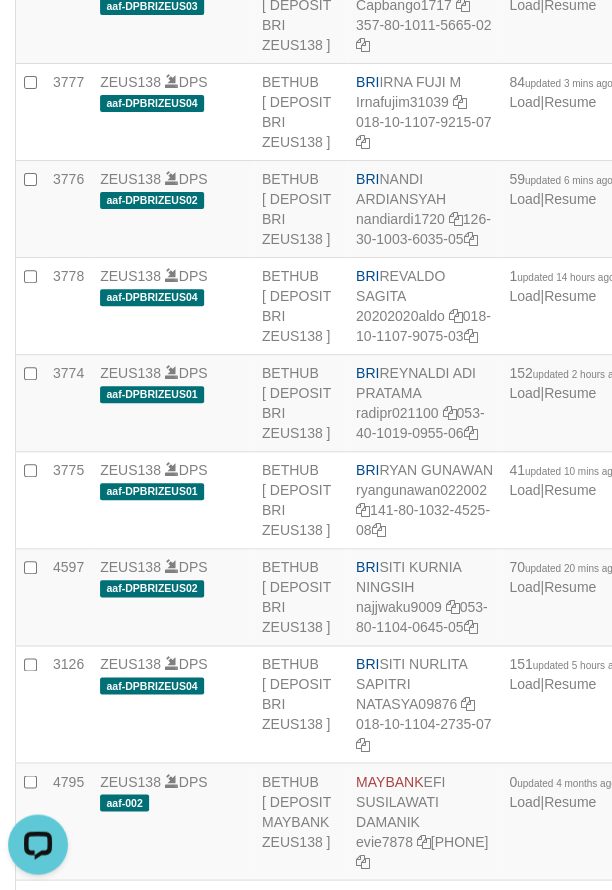 drag, startPoint x: 240, startPoint y: 254, endPoint x: 252, endPoint y: 254, distance: 12 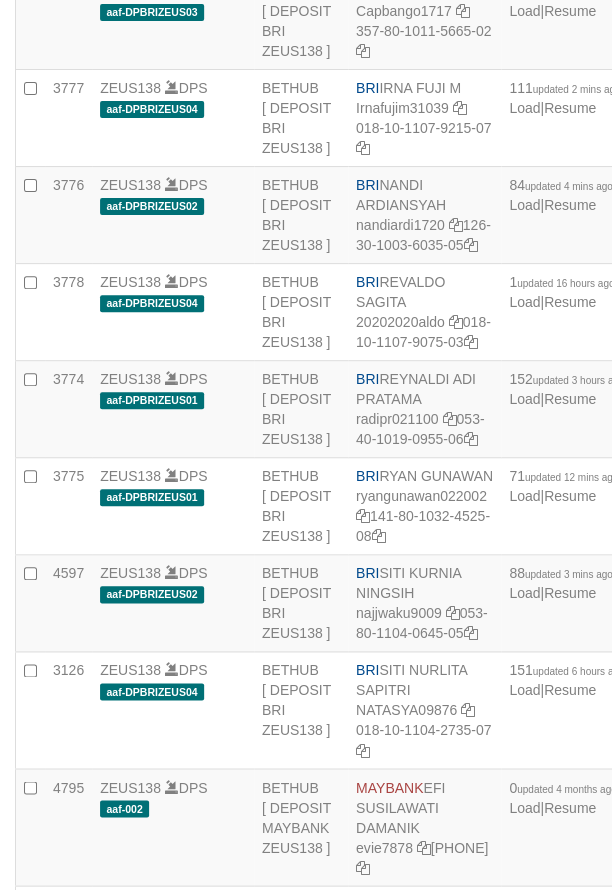 scroll, scrollTop: 3892, scrollLeft: 0, axis: vertical 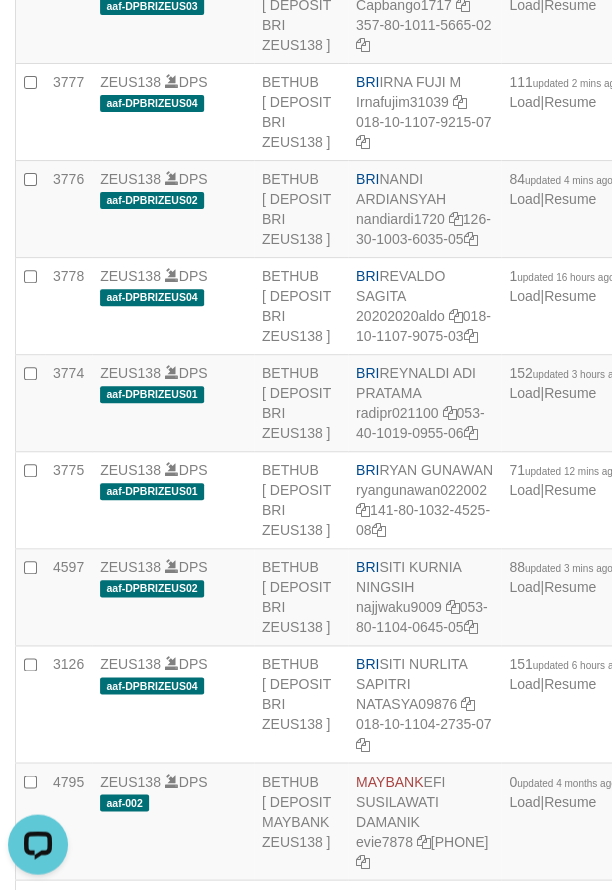 click on "ZEUS138
DPS
aaf-DPBNIZEUS16" at bounding box center [173, -276] 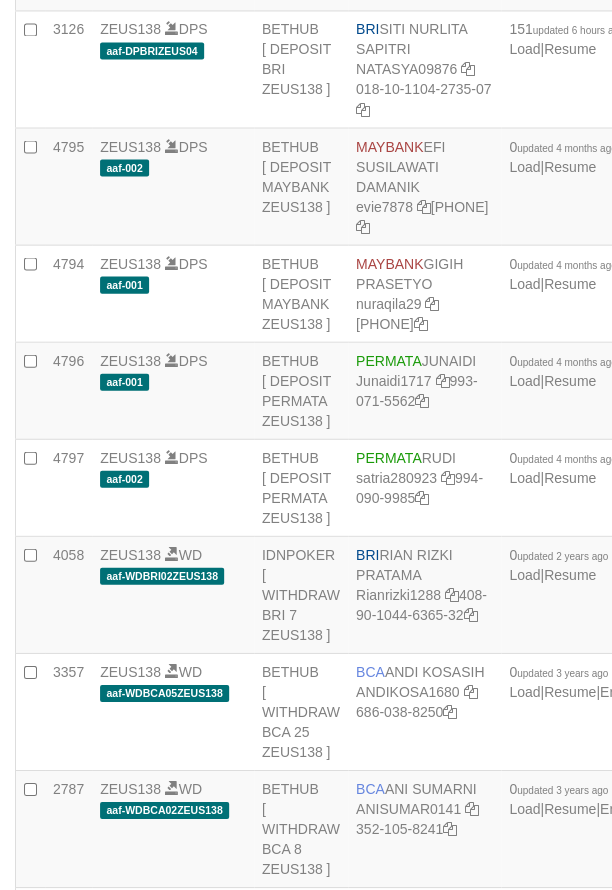scroll, scrollTop: 4534, scrollLeft: 0, axis: vertical 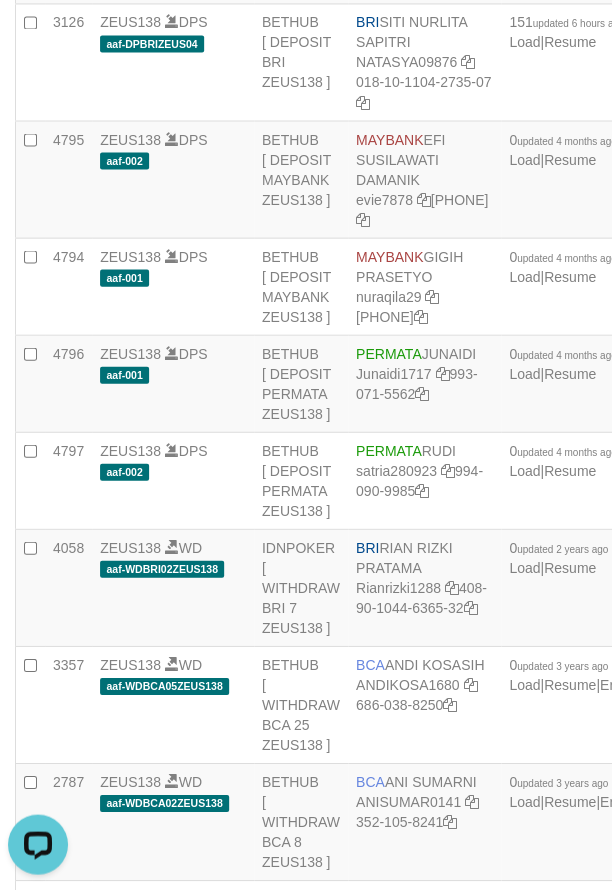 click on "BRI
RYAN GUNAWAN
ryangunawan022002
141-80-1032-4525-08" at bounding box center [424, -142] 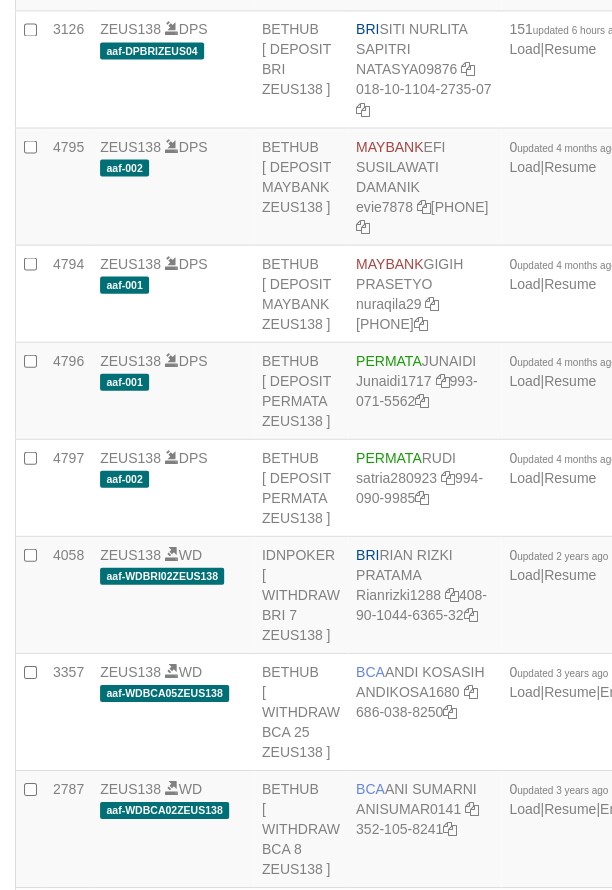 scroll, scrollTop: 4534, scrollLeft: 0, axis: vertical 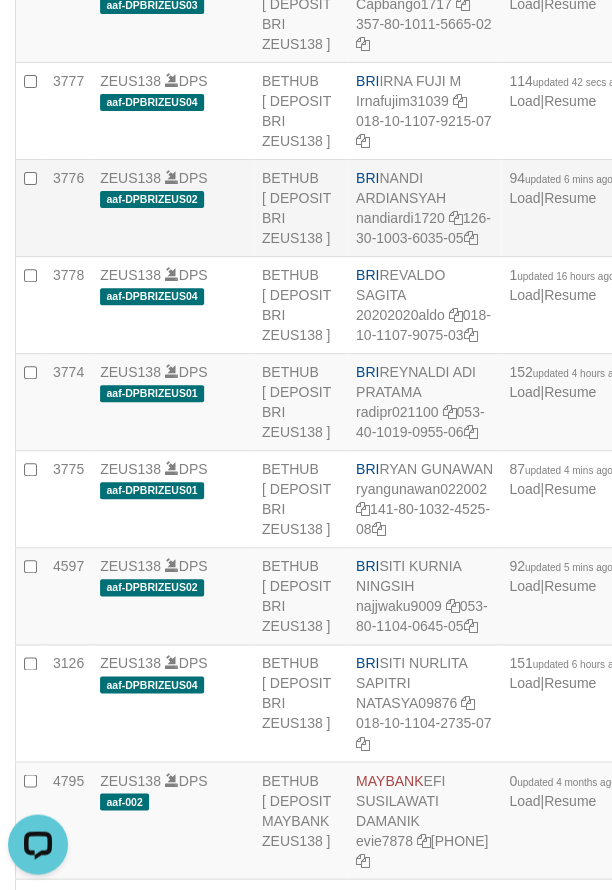 click on "BRI
NANDI ARDIANSYAH
nandiardi1720
126-30-1003-6035-05" at bounding box center [424, 208] 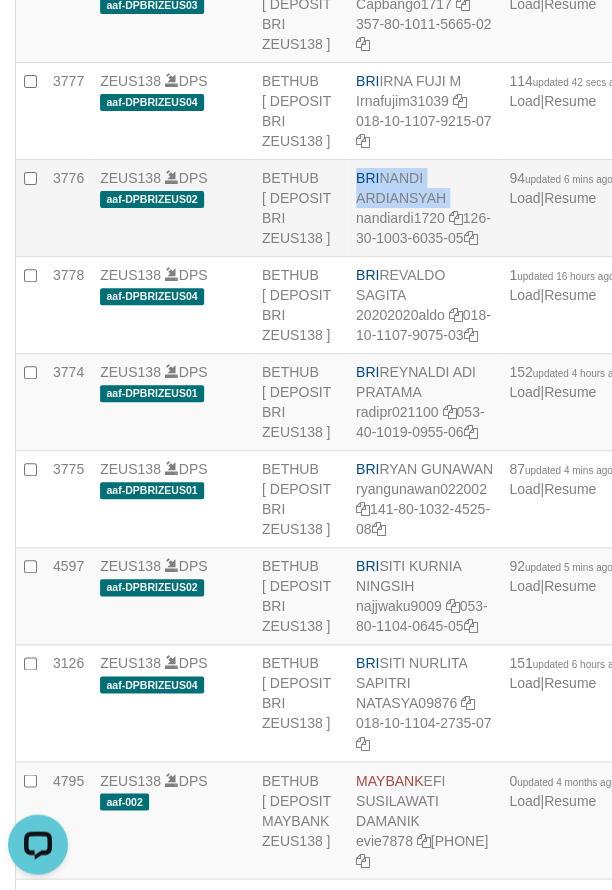click on "BRI
NANDI ARDIANSYAH
nandiardi1720
126-30-1003-6035-05" at bounding box center (424, 208) 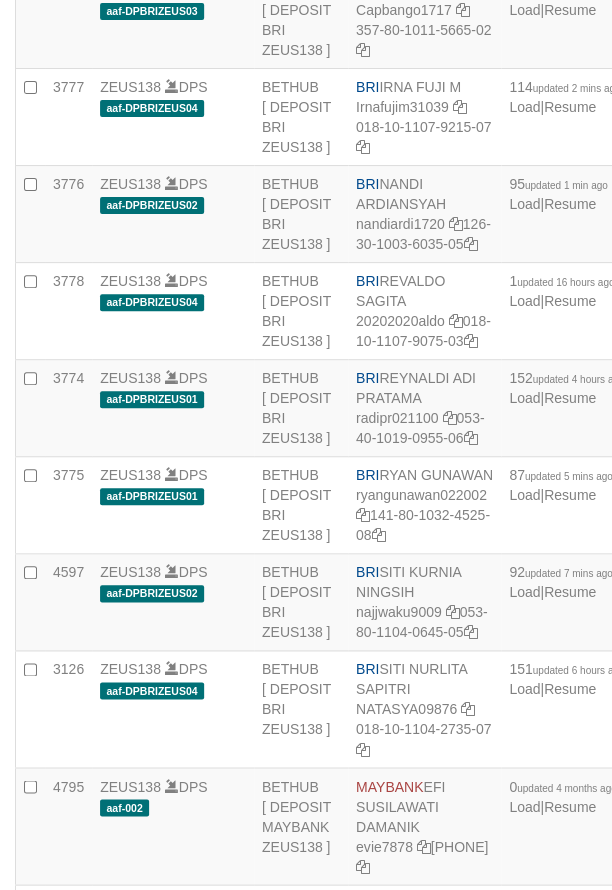 scroll, scrollTop: 3893, scrollLeft: 0, axis: vertical 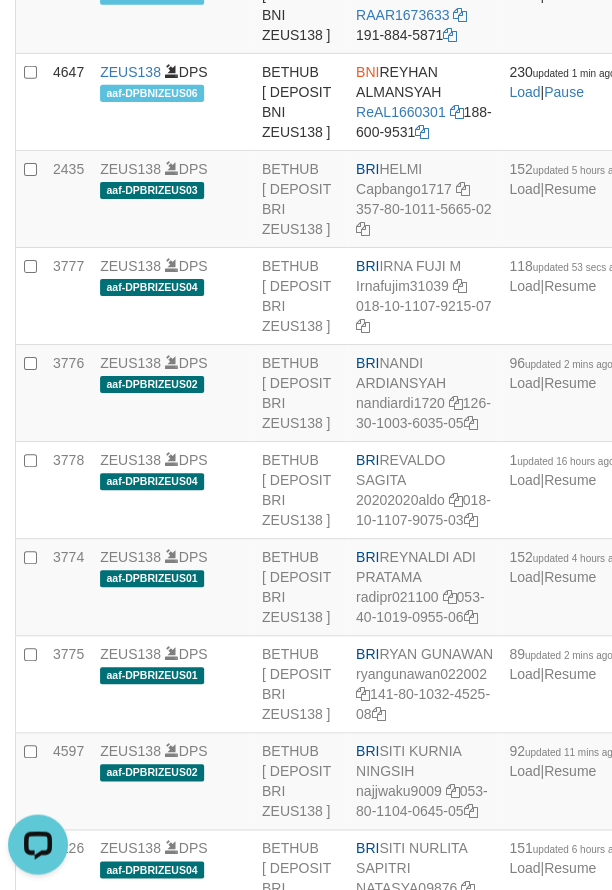 drag, startPoint x: 436, startPoint y: 461, endPoint x: 455, endPoint y: 462, distance: 19.026299 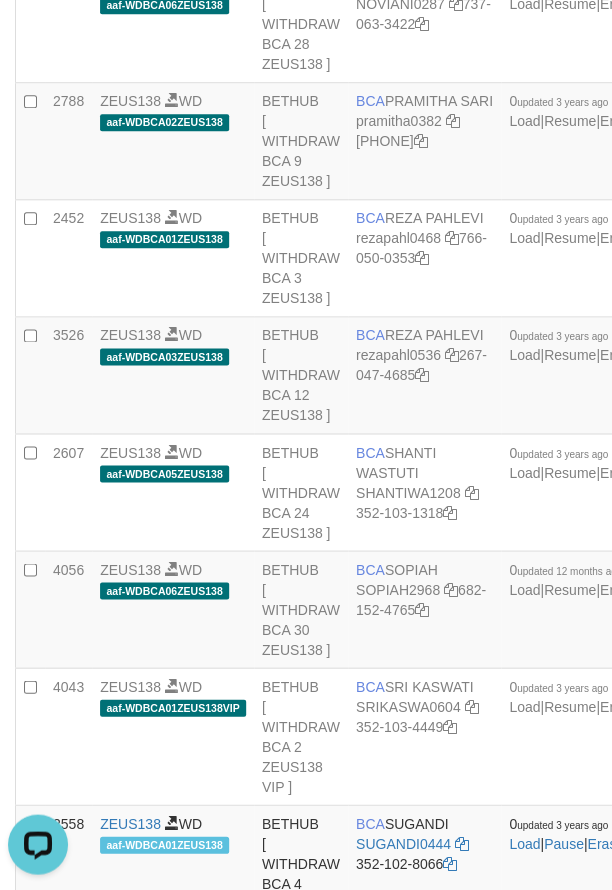 scroll, scrollTop: 1994, scrollLeft: 0, axis: vertical 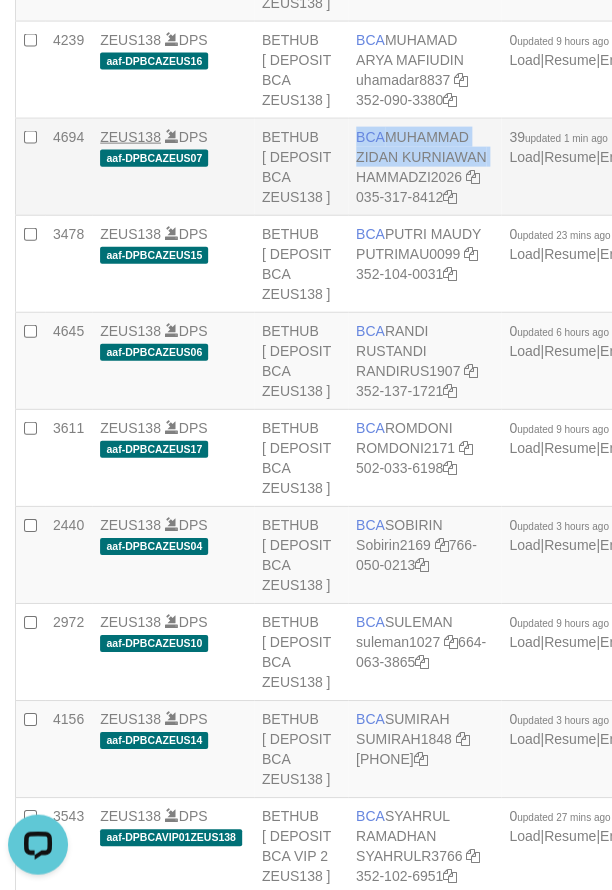 click on "4694
ZEUS138
DPS
aaf-DPBCAZEUS07
BETHUB
[ DEPOSIT BCA ZEUS138 ]
BCA
MUHAMMAD ZIDAN KURNIAWAN
HAMMADZI2026
035-317-8412
39
updated 1 min ago
Load
|
Resume
|
EraseTFList
Rp 13.816.788,00
Rp 13.710.021,00
Rp 316.774,00
A
P" at bounding box center [594, 167] 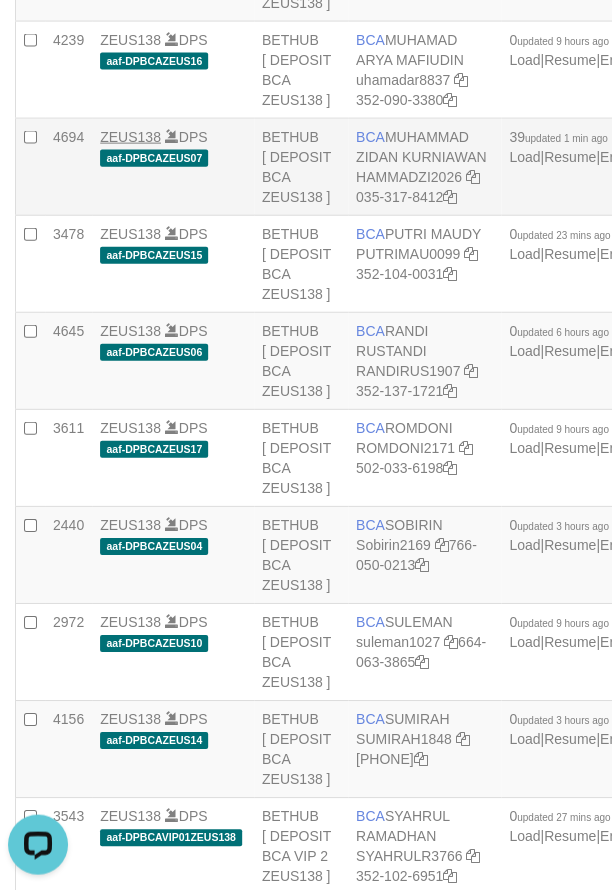scroll, scrollTop: 4183, scrollLeft: 0, axis: vertical 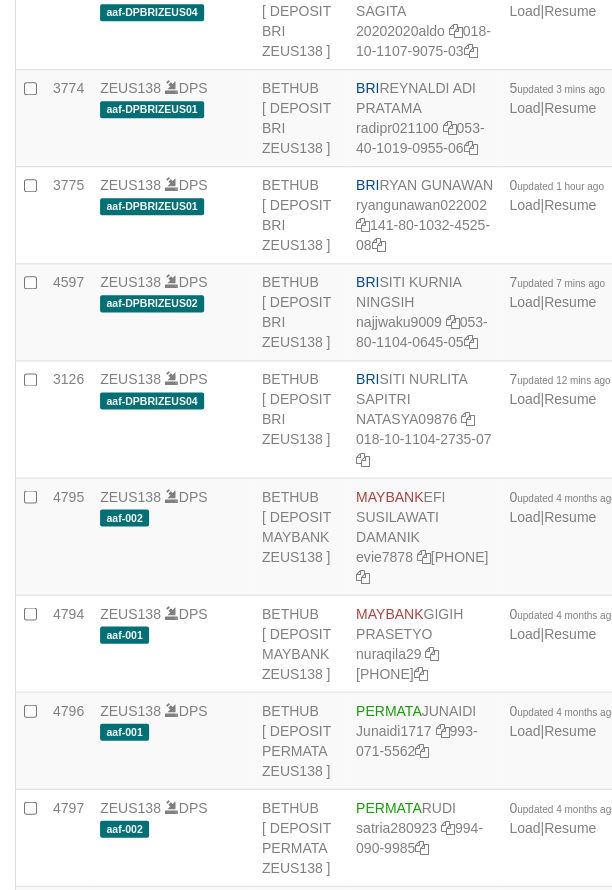 click on "BRI
NANDI ARDIANSYAH
nandiardi1720
126-30-1003-6035-05" at bounding box center [424, -76] 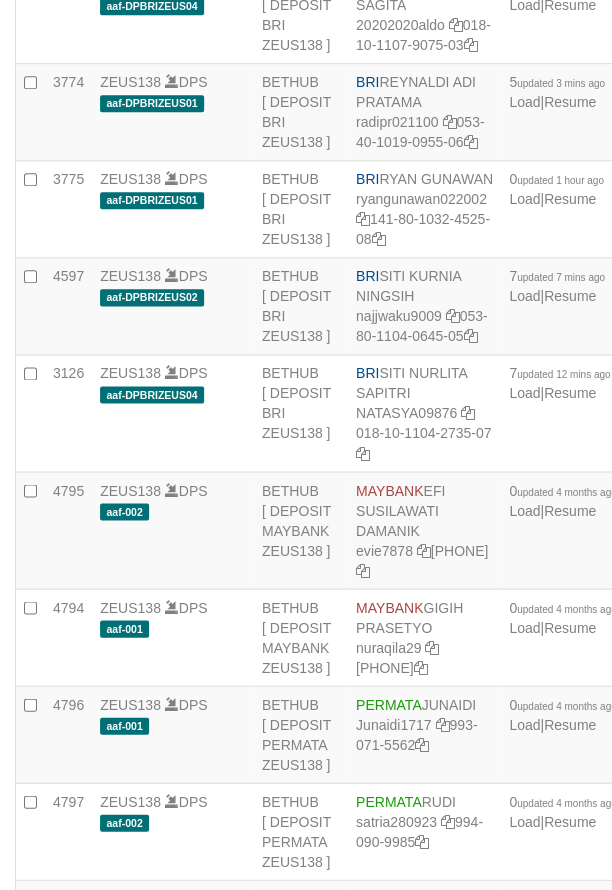 click on "BRI
NANDI ARDIANSYAH
nandiardi1720
126-30-1003-6035-05" at bounding box center [424, -82] 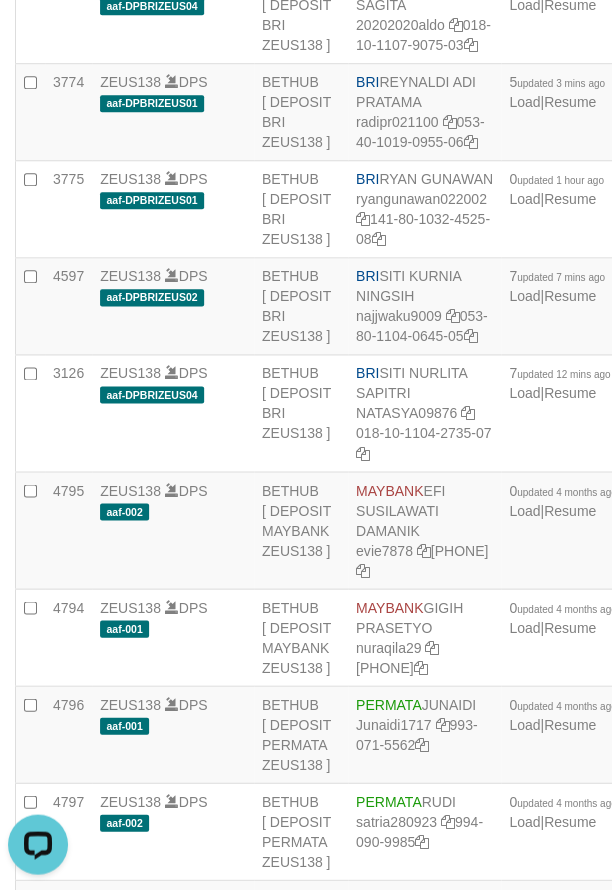 scroll, scrollTop: 0, scrollLeft: 0, axis: both 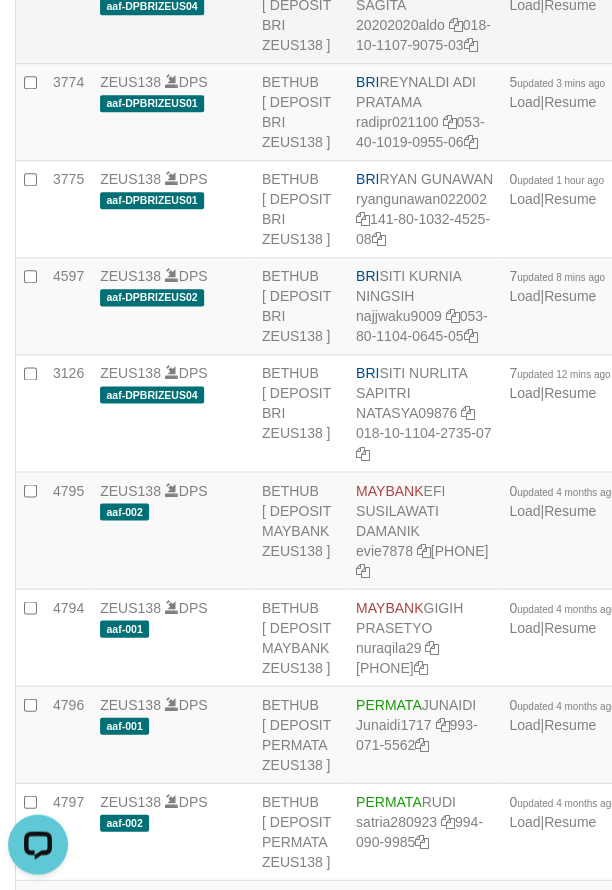 click on "BRI
REVALDO SAGITA
20202020aldo
018-10-1107-9075-03" at bounding box center [424, 15] 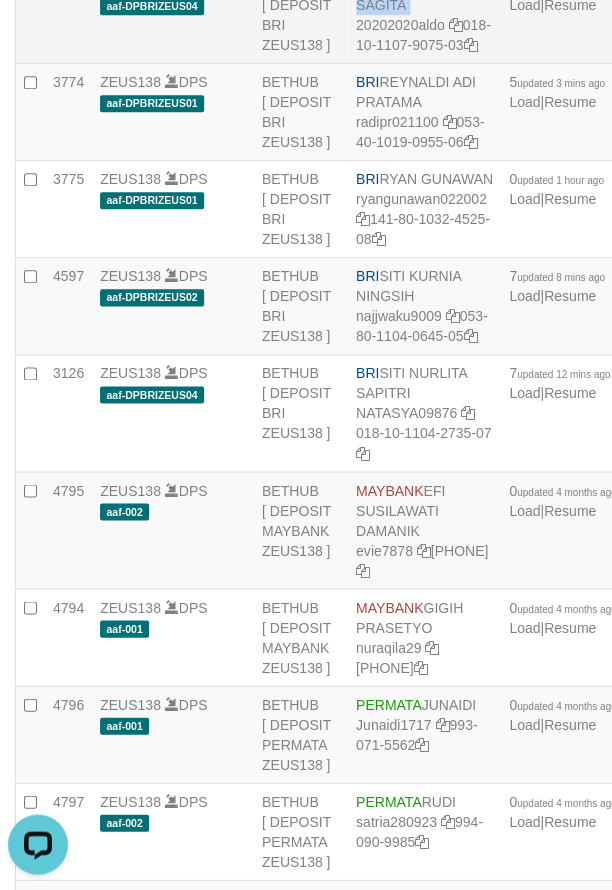 click on "BRI
REVALDO SAGITA
20202020aldo
018-10-1107-9075-03" at bounding box center (424, 15) 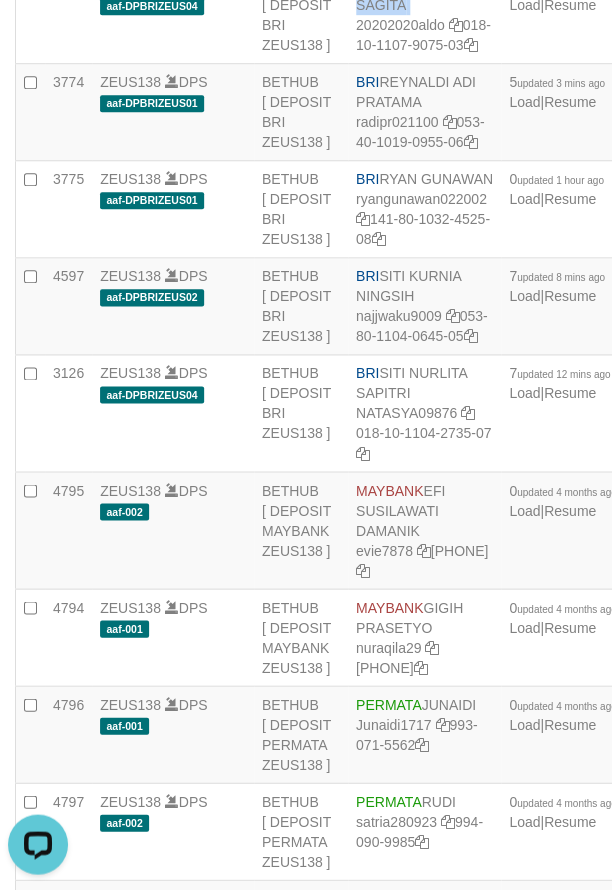 copy on "BRI
REVALDO SAGITA" 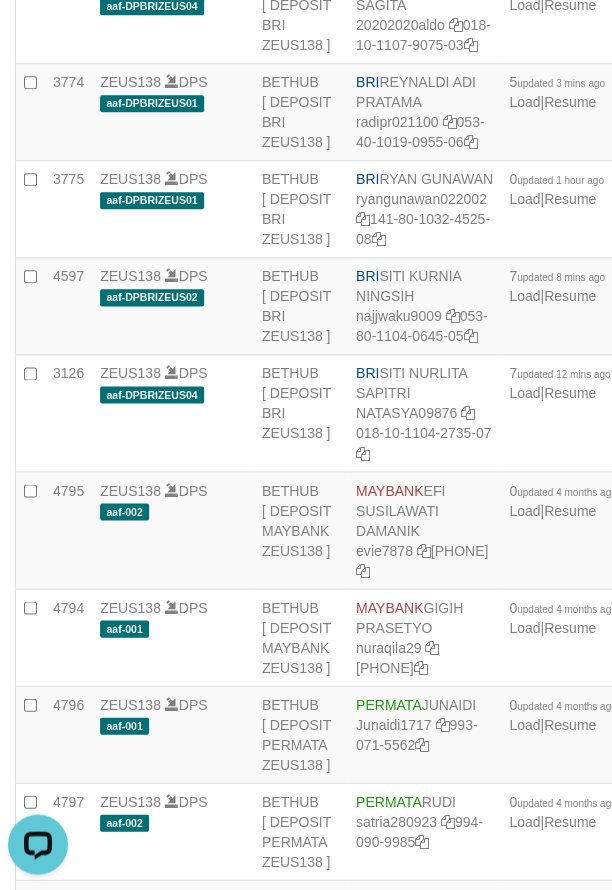 click on "BRI
IRNA FUJI M
Irnafujim31039
018-10-1107-9215-07" at bounding box center (424, -179) 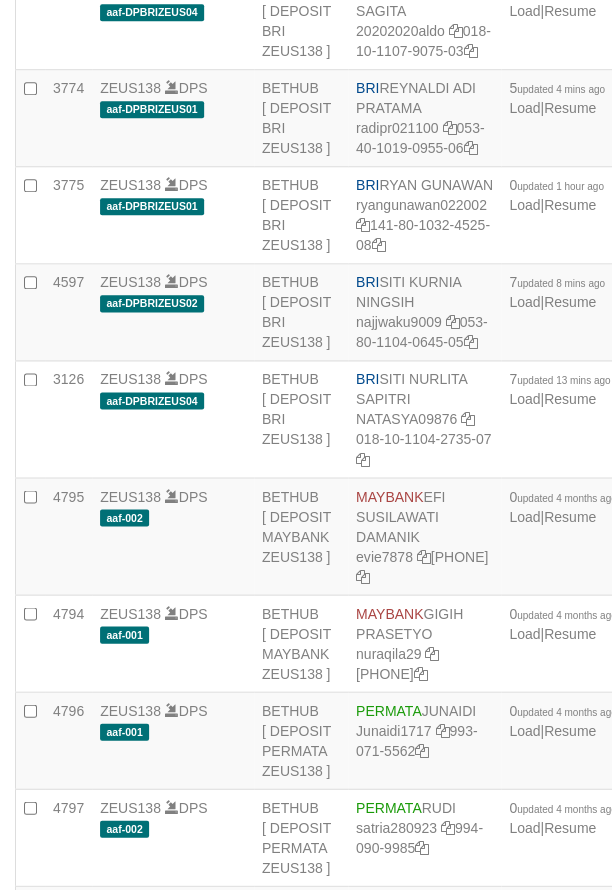 scroll, scrollTop: 4183, scrollLeft: 0, axis: vertical 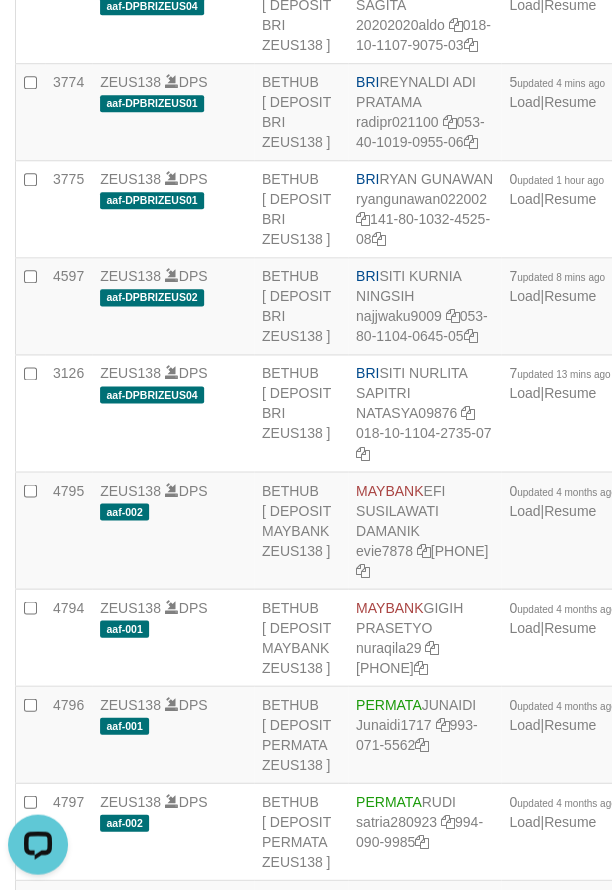 click on "BRI
NANDI ARDIANSYAH
nandiardi1720
126-30-1003-6035-05" at bounding box center [424, -82] 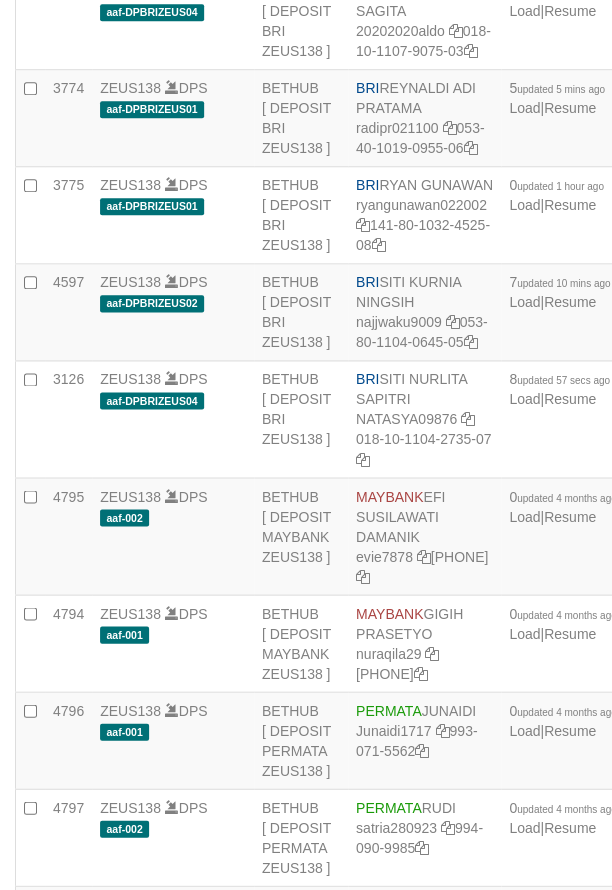 scroll, scrollTop: 4183, scrollLeft: 0, axis: vertical 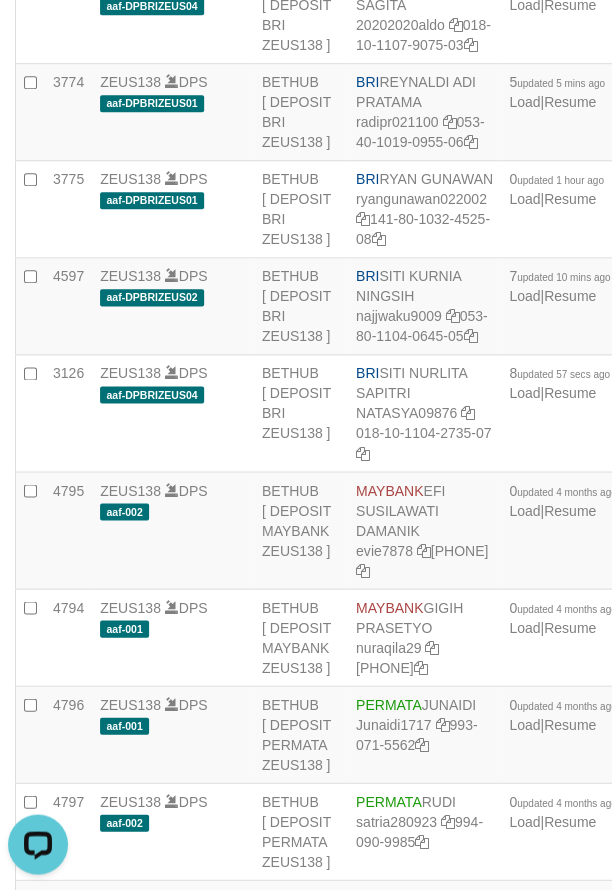 click on "BRI
NANDI ARDIANSYAH
nandiardi1720
126-30-1003-6035-05" at bounding box center (424, -82) 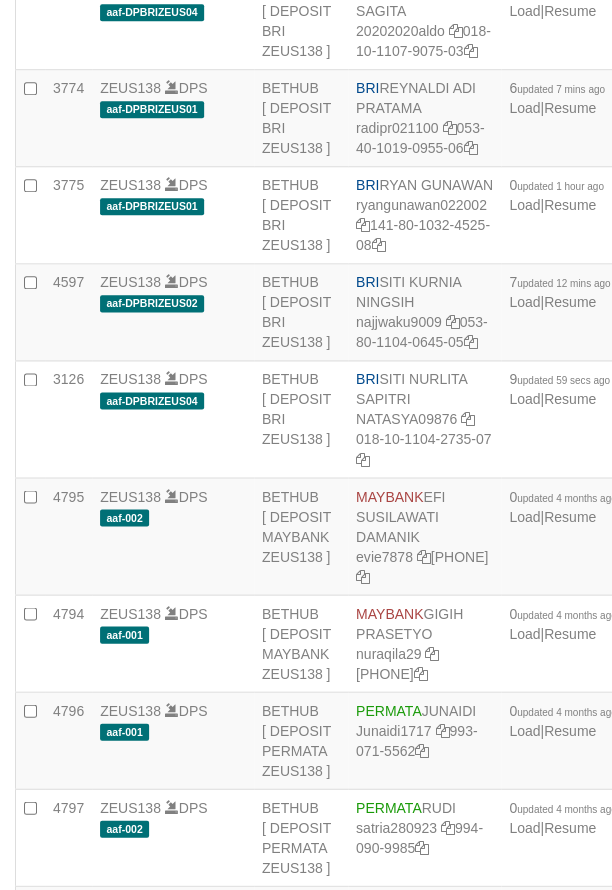 scroll, scrollTop: 4183, scrollLeft: 0, axis: vertical 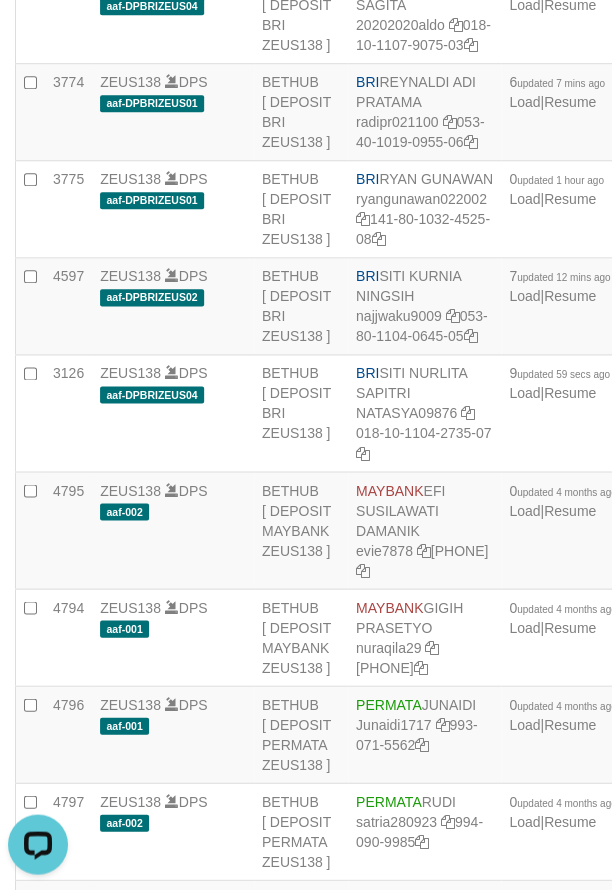 click on "BRI
NANDI ARDIANSYAH
nandiardi1720
126-30-1003-6035-05" at bounding box center (424, -82) 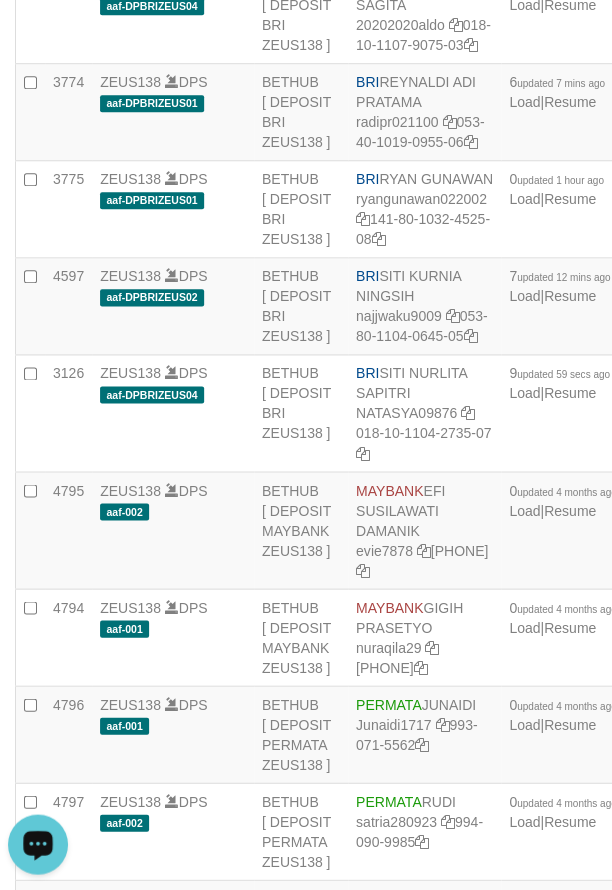 click on "2435
ZEUS138
DPS
aaf-DPBRIZEUS03
BETHUB
[ DEPOSIT BRI ZEUS138 ]
BRI
HELMI
Capbango1717
357-80-1011-5665-02
0
updated 7 hours ago
Load
|
Resume
Rp 28.419.606,00
Rp 28.544.606,00
Rp 100.000,00
A
P" at bounding box center (594, -276) 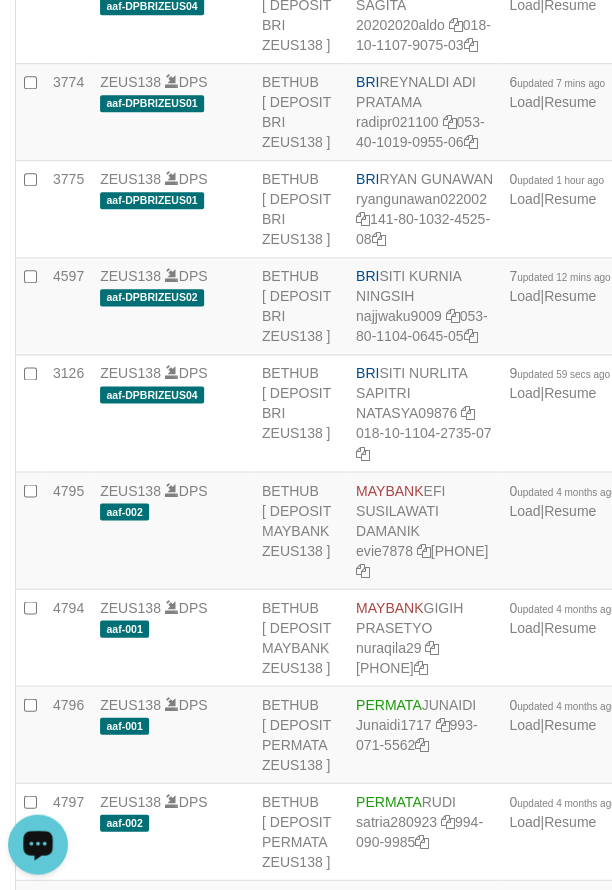 scroll, scrollTop: 1750, scrollLeft: 0, axis: vertical 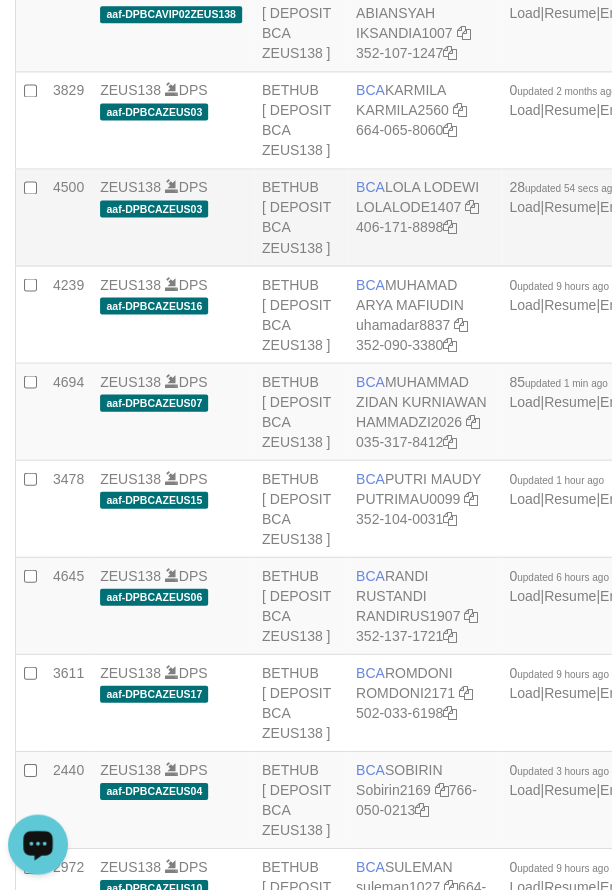 click on "BCA
LOLA LODEWI
LOLALODE1407
406-171-8898" at bounding box center [424, 217] 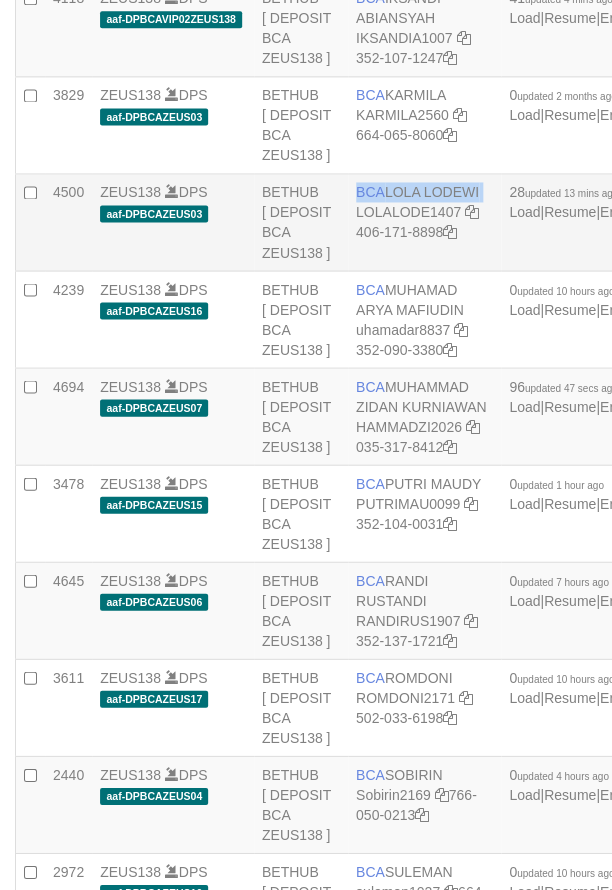 click on "BCA
[FIRST] [LAST]
LOLALODE1407
[PHONE]" at bounding box center [424, 222] 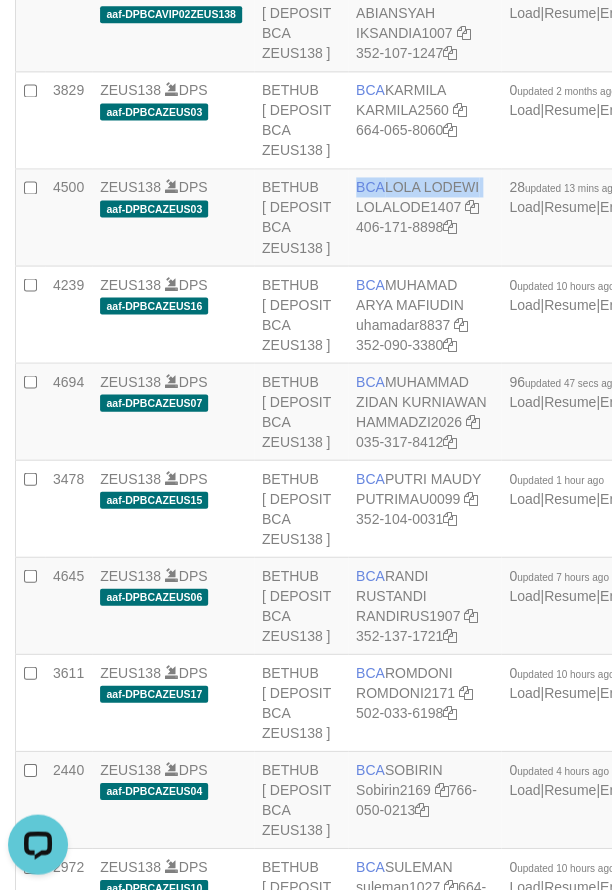 scroll, scrollTop: 0, scrollLeft: 0, axis: both 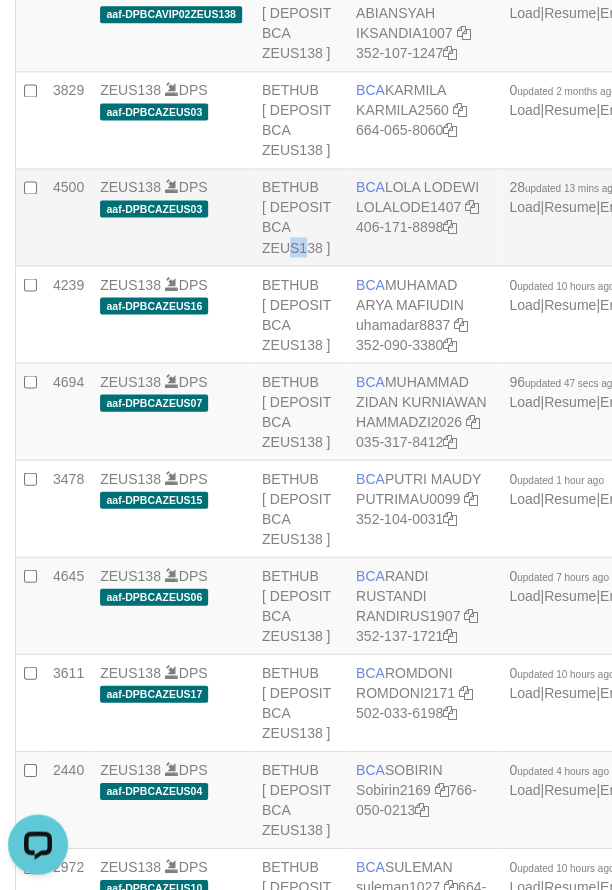 drag, startPoint x: 291, startPoint y: 534, endPoint x: 306, endPoint y: 535, distance: 15.033297 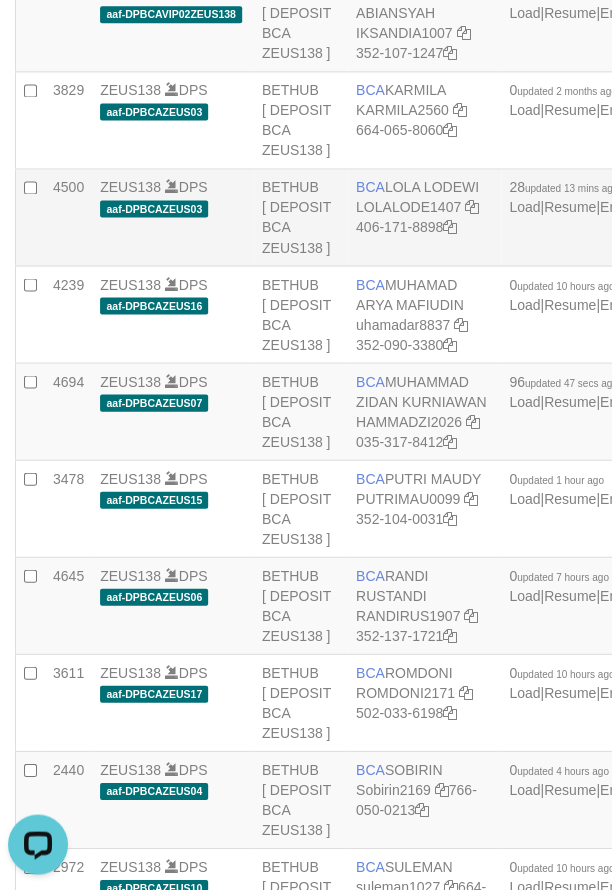 scroll, scrollTop: 4417, scrollLeft: 0, axis: vertical 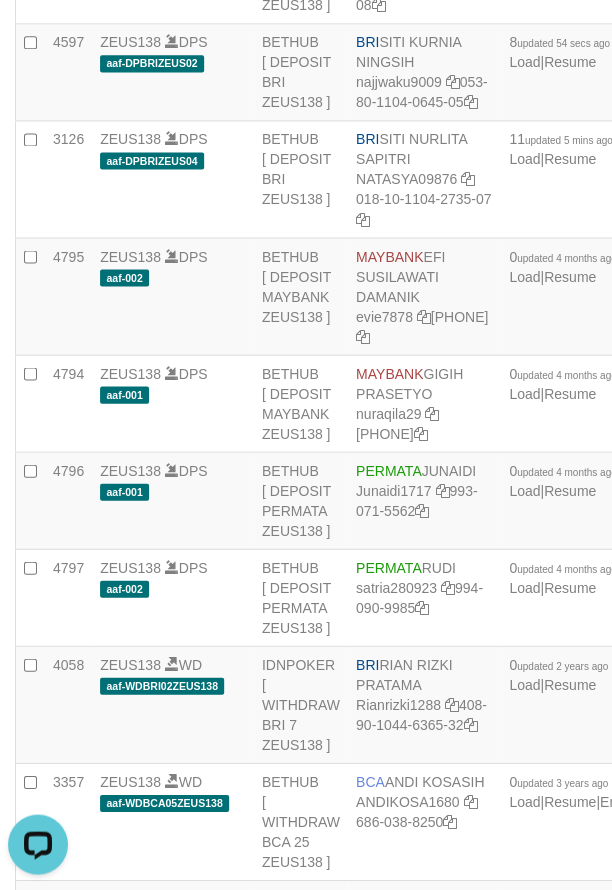 click on "[NUMBER]
[USERNAME]
[LOCATION]
[USERNAME]
[LOCATION]
[ DEPOSIT [BRAND] [USERNAME] ]
[BRAND]
[FIRST] [LAST]
[USERNAME]
[SSN]
[NUMBER]
updated [TIME] ago
Load
|
Resume
[CURRENCY] [NUMBER]
- - -
[CURRENCY] [NUMBER]
[INITIAL] [INITIAL]
[INITIAL]" at bounding box center (594, -219) 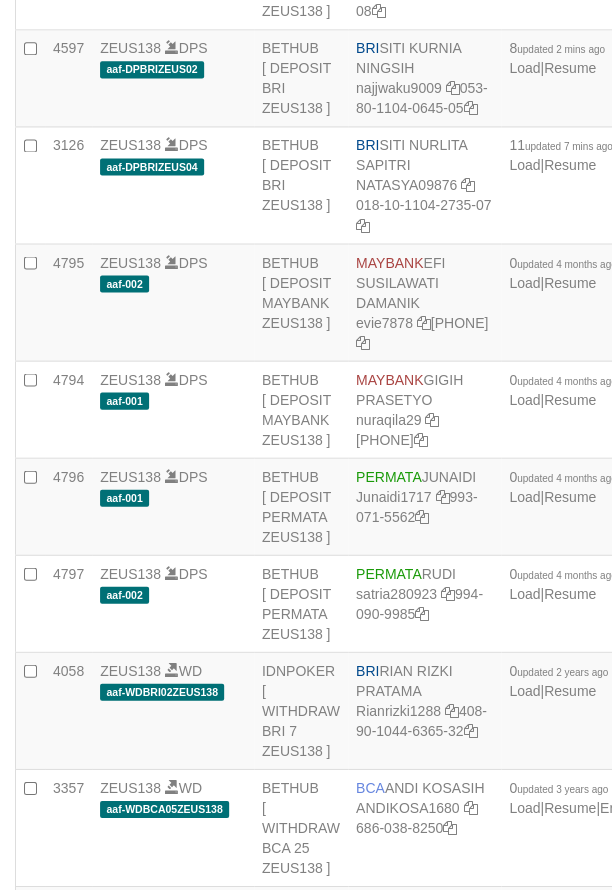 scroll, scrollTop: 4417, scrollLeft: 0, axis: vertical 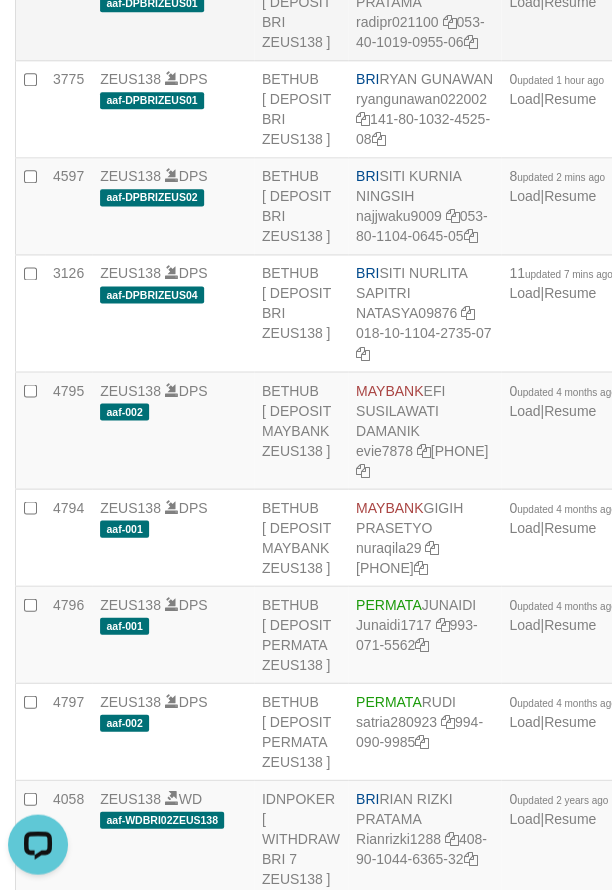 click on "BRI
[FIRST] [LAST] [LAST]
[PHONE]" at bounding box center (424, 12) 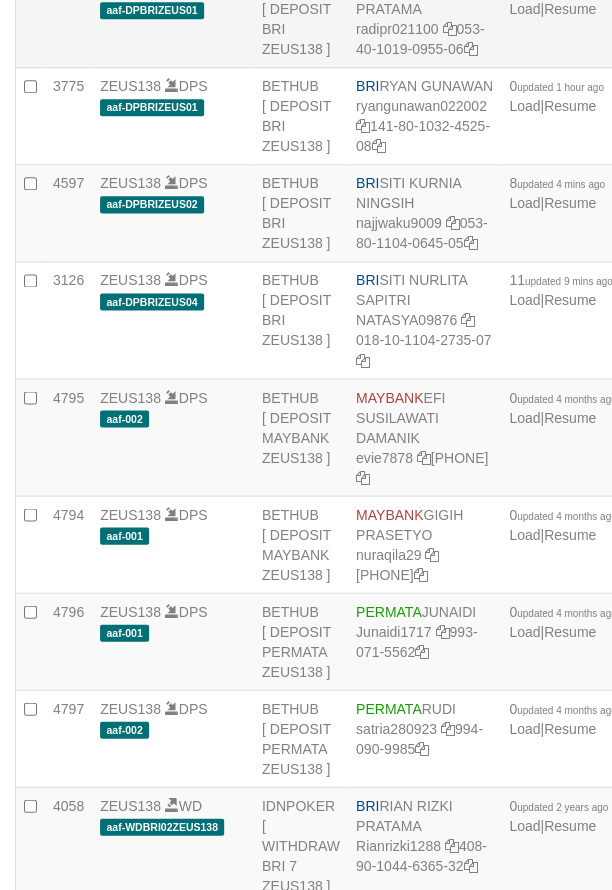 click on "BRI
[FIRST] [LAST] [LAST]
[PHONE]
[PHONE]" at bounding box center (424, 19) 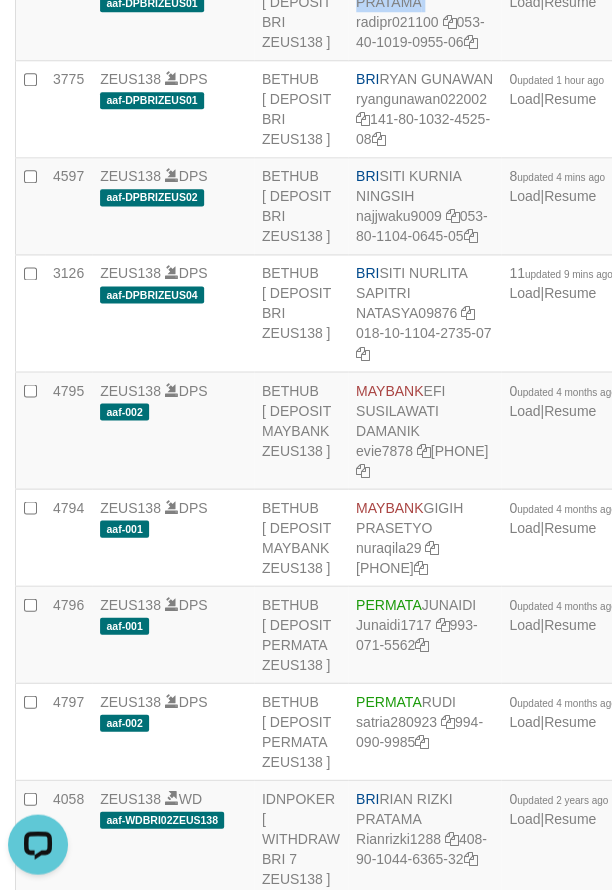 scroll, scrollTop: 0, scrollLeft: 0, axis: both 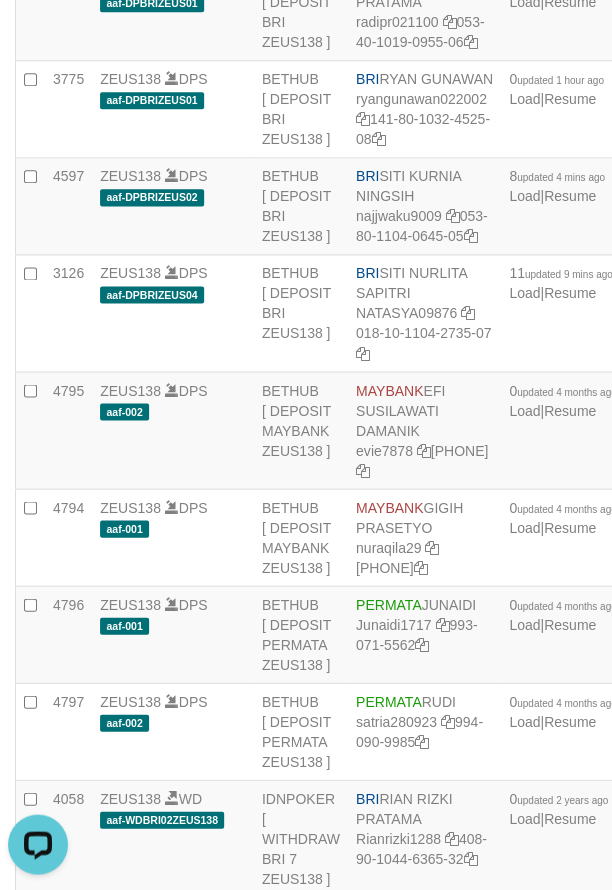 click on "3777
ZEUS138
DPS
aaf-DPBRIZEUS04
BETHUB
[ DEPOSIT BRI ZEUS138 ]
BRI
[FIRST] [LAST] [LAST]
[USERNAME]
[PHONE]
0
updated [TIME] ago
Load
|
Resume
Rp 43.017.435,00
Rp 42.900.141,00
Rp 217.294,00
A
P" at bounding box center [594, -279] 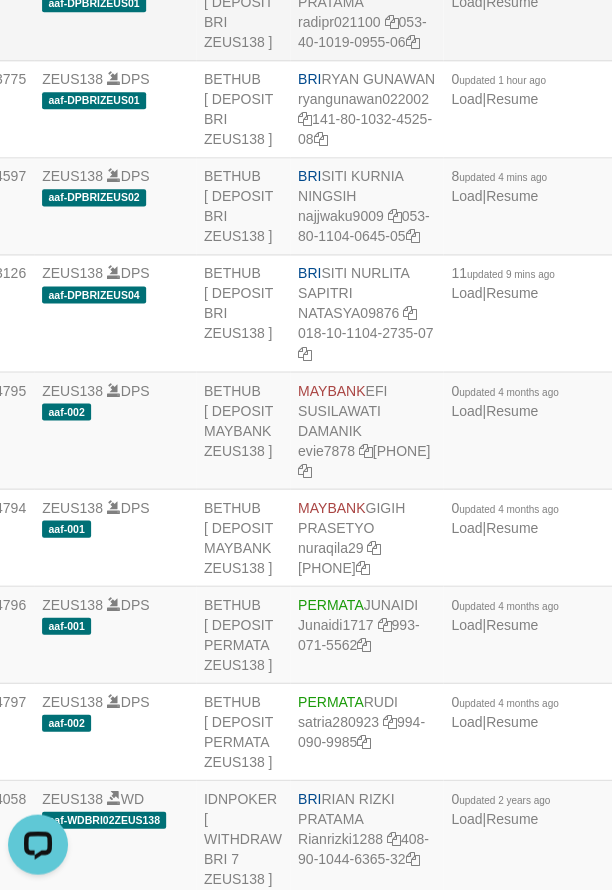 click on "BRI
[FIRST] [LAST] [LAST]
[PHONE]
[PHONE]" at bounding box center [366, 12] 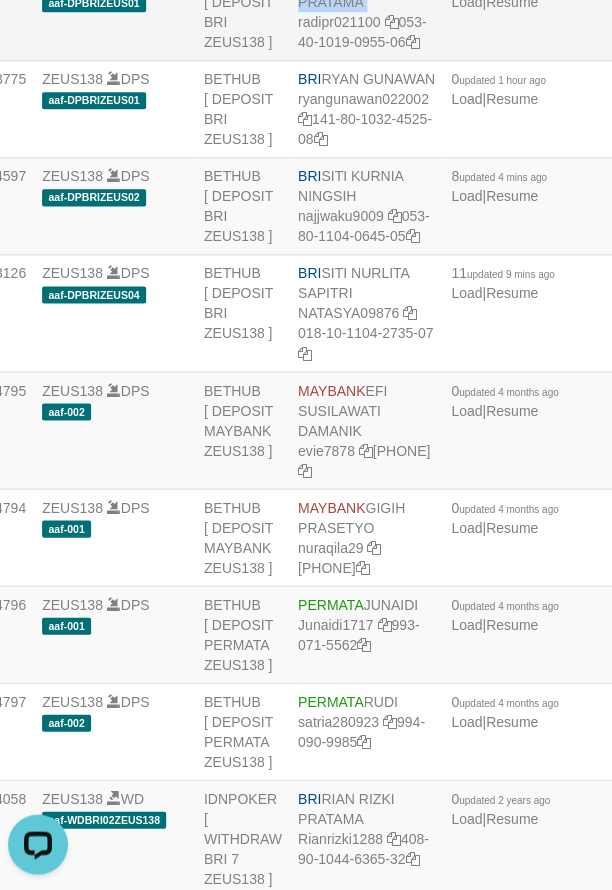 click on "BRI
[FIRST] [LAST] [LAST]
[PHONE]
[PHONE]" at bounding box center (366, 12) 